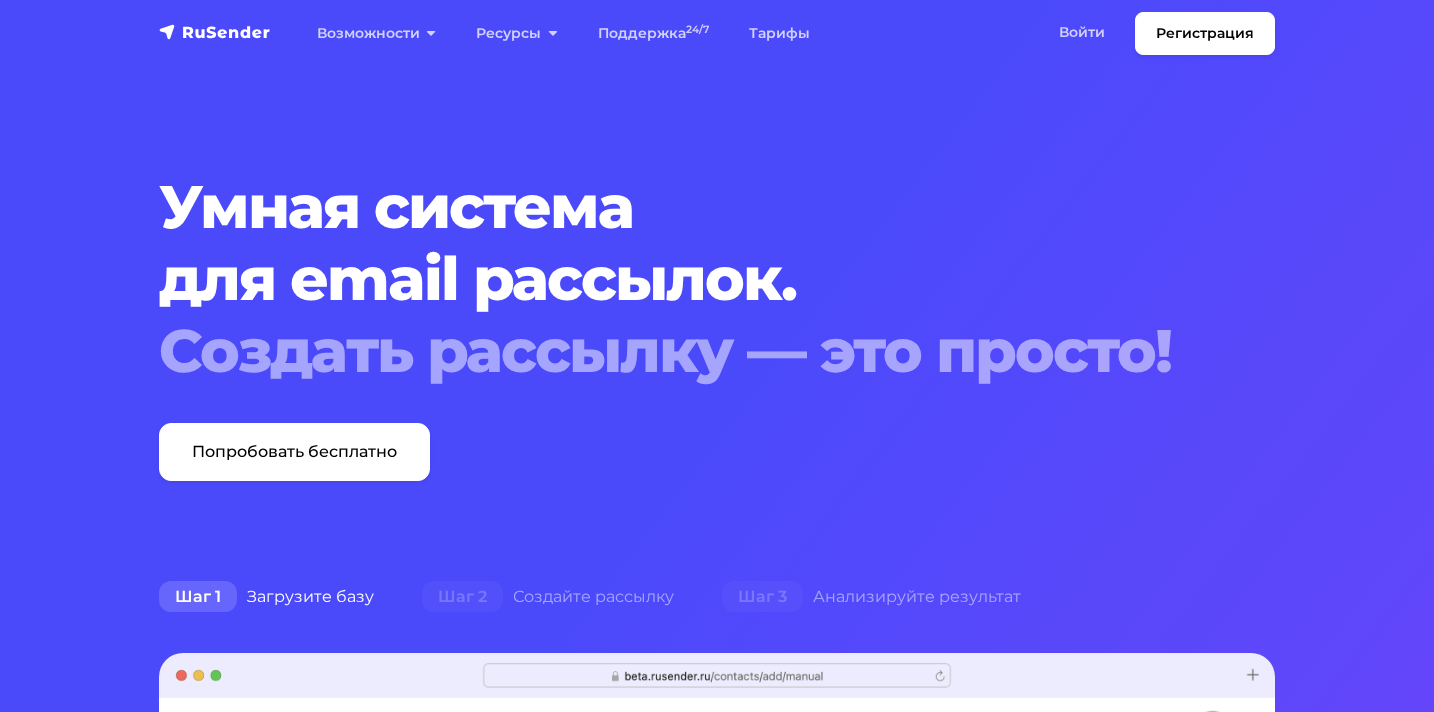 scroll, scrollTop: 0, scrollLeft: 0, axis: both 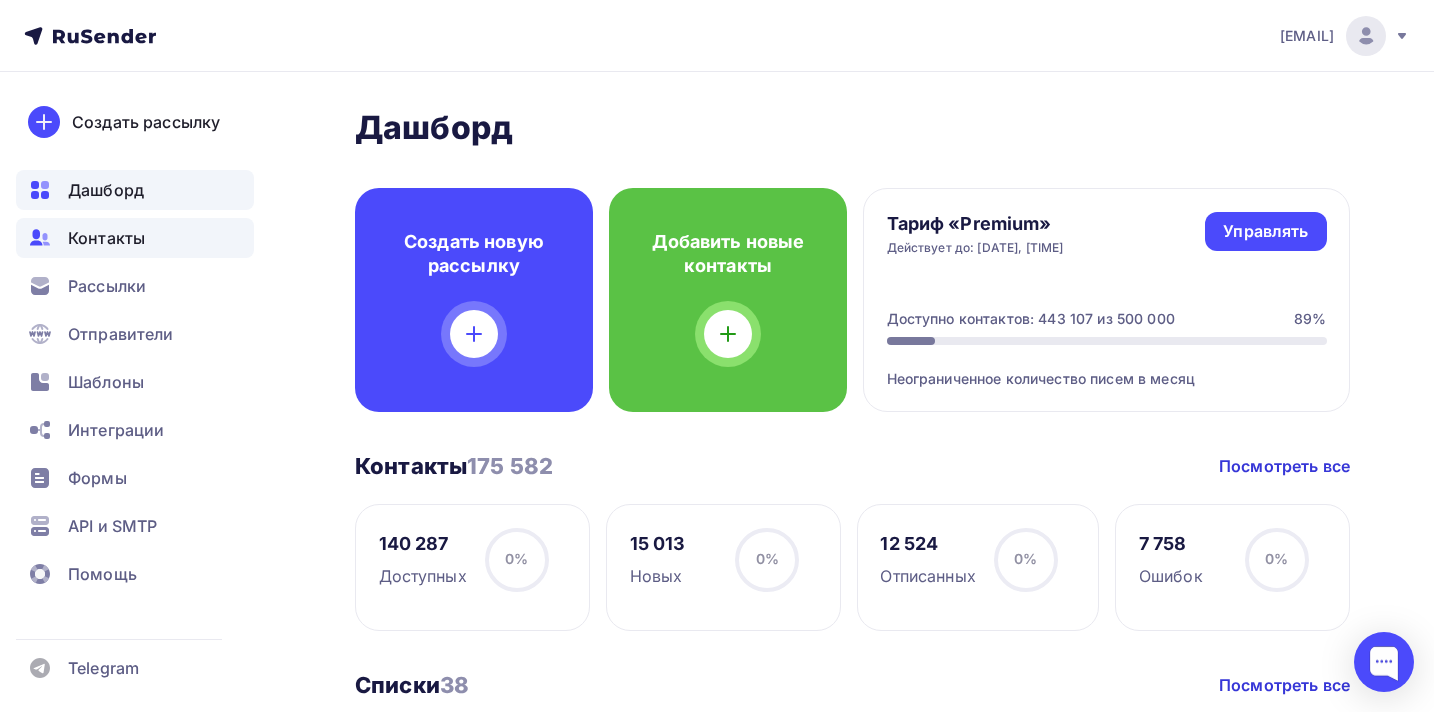 click on "Контакты" at bounding box center [106, 238] 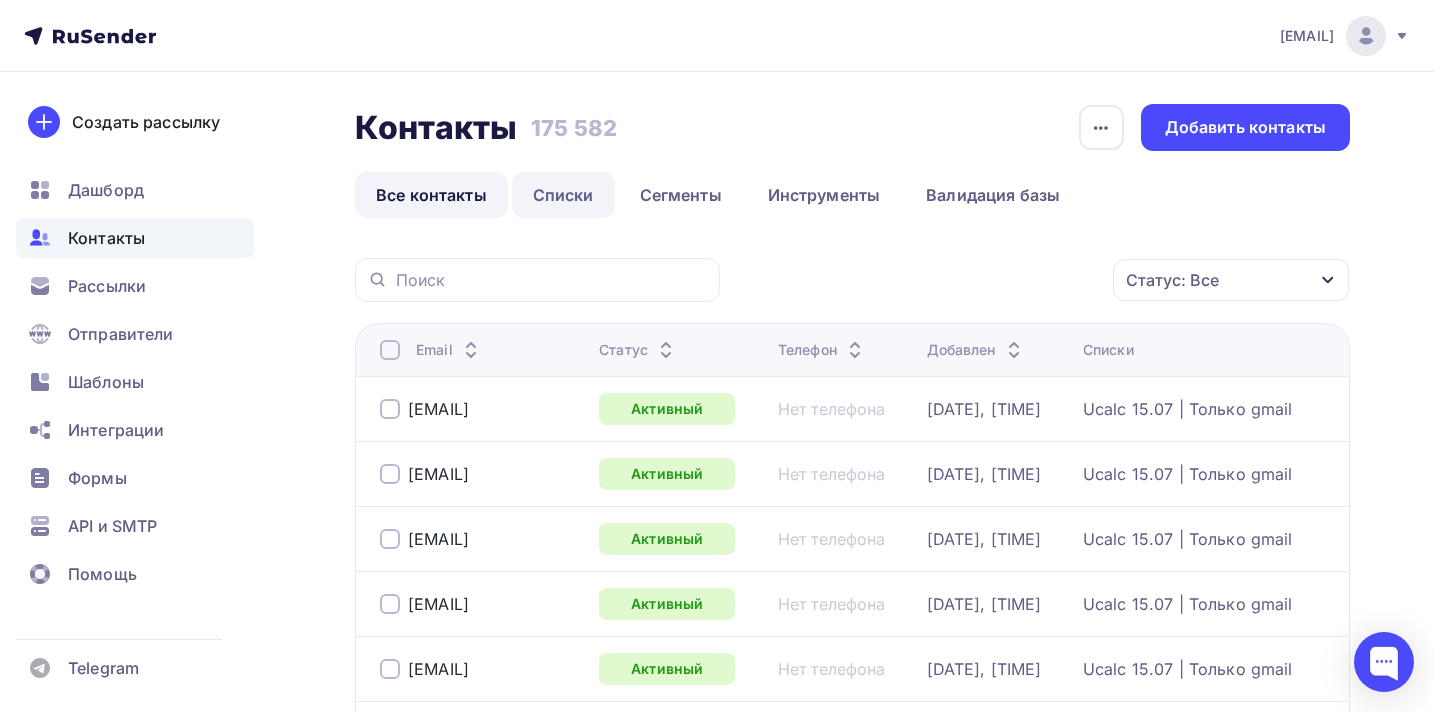click on "Списки" at bounding box center [563, 195] 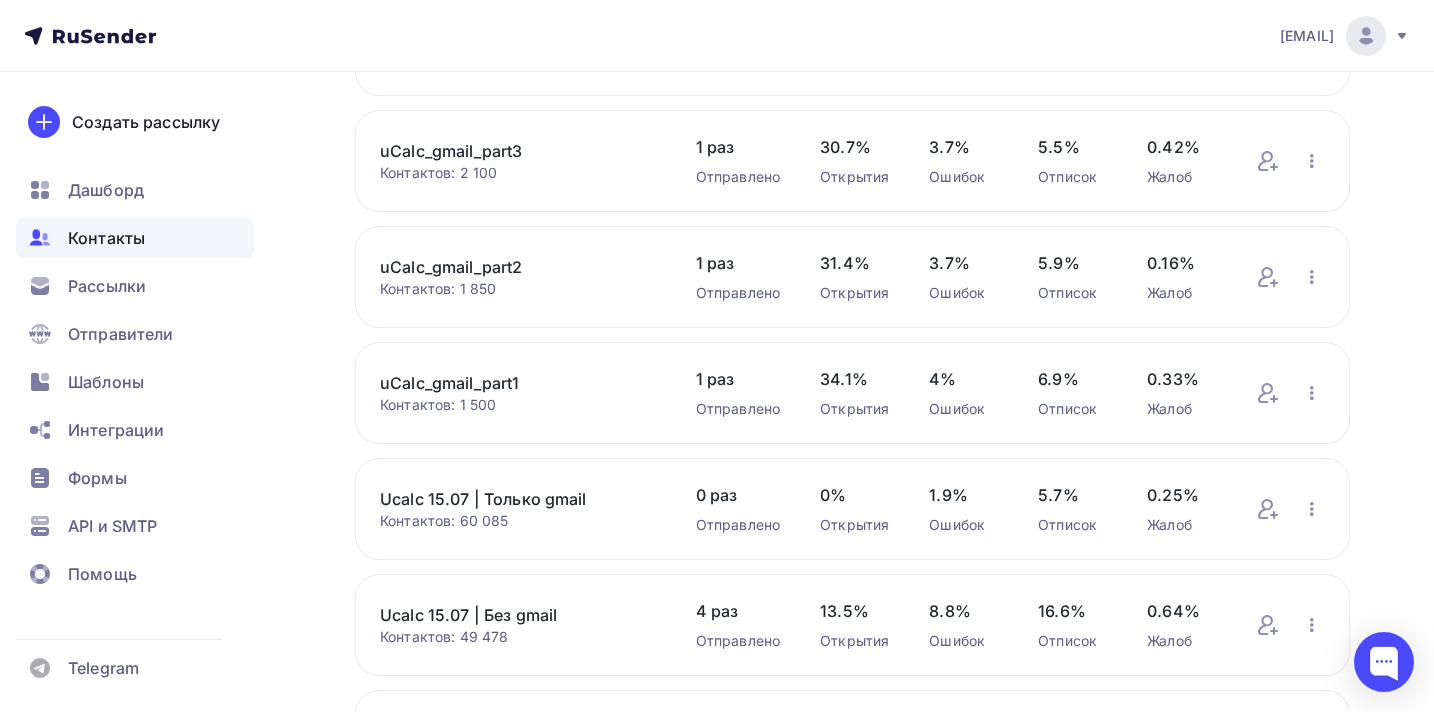 scroll, scrollTop: 491, scrollLeft: 0, axis: vertical 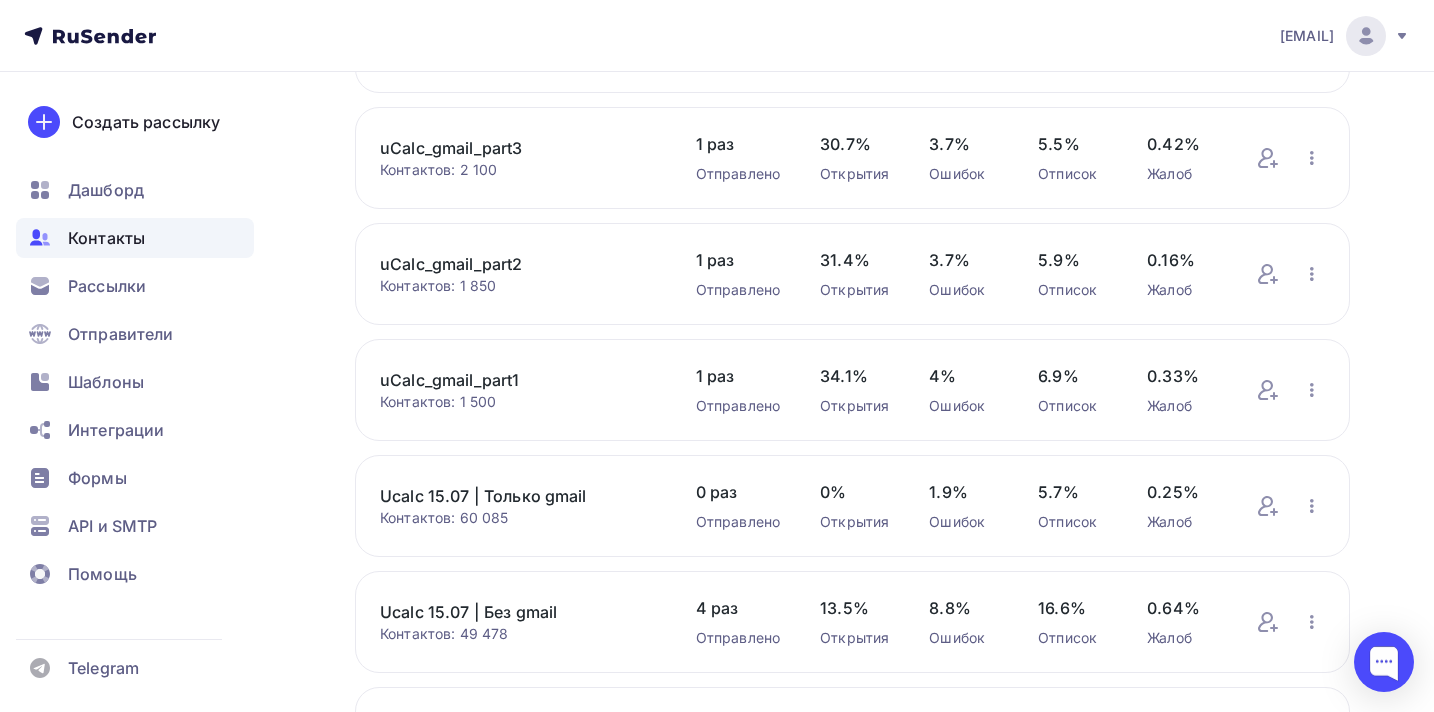 drag, startPoint x: 601, startPoint y: 506, endPoint x: 381, endPoint y: 505, distance: 220.00227 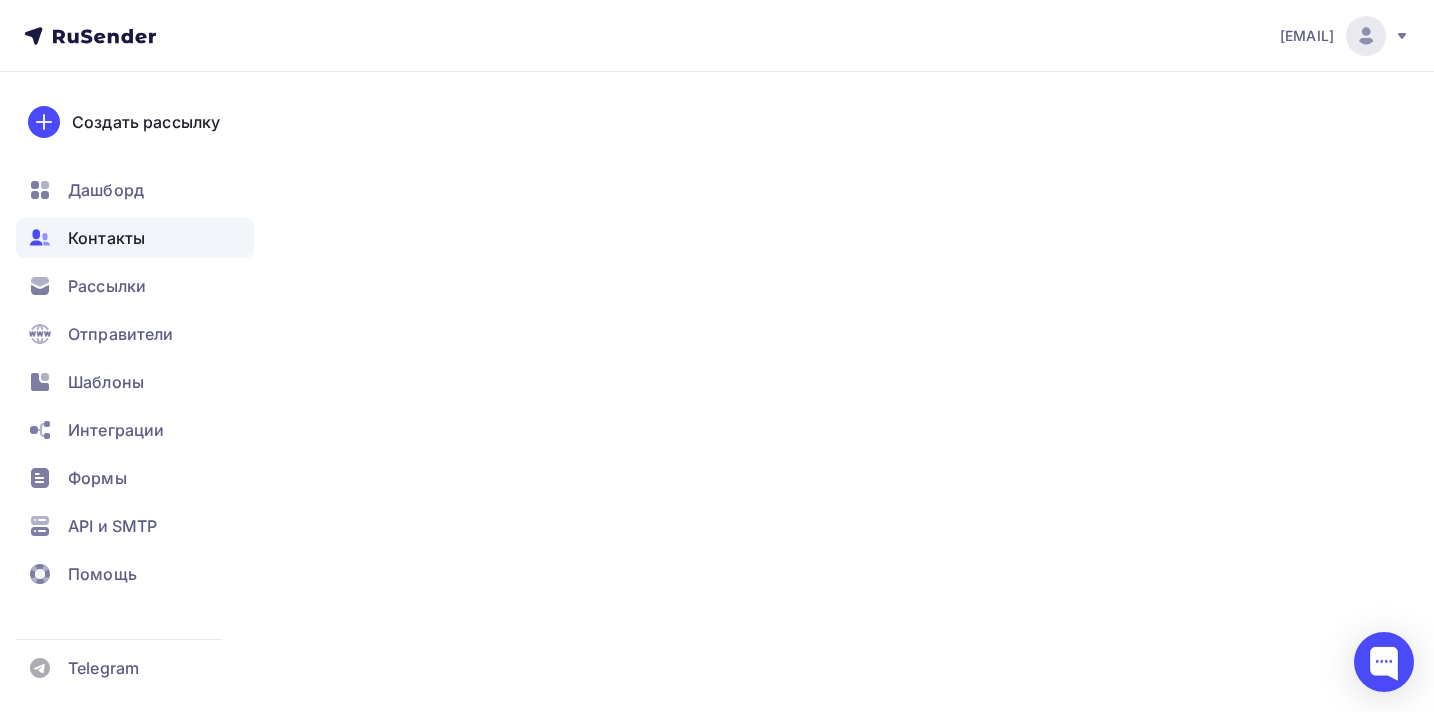 scroll, scrollTop: 0, scrollLeft: 0, axis: both 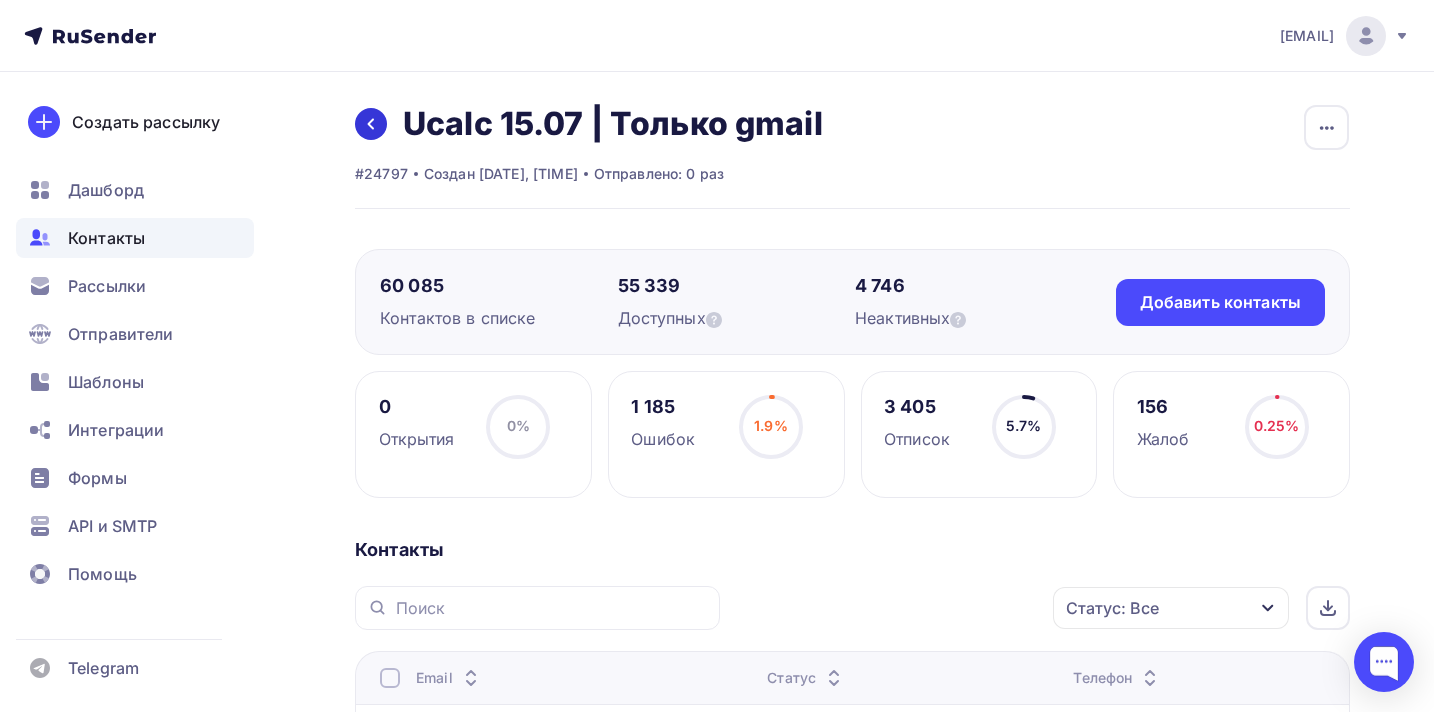 click 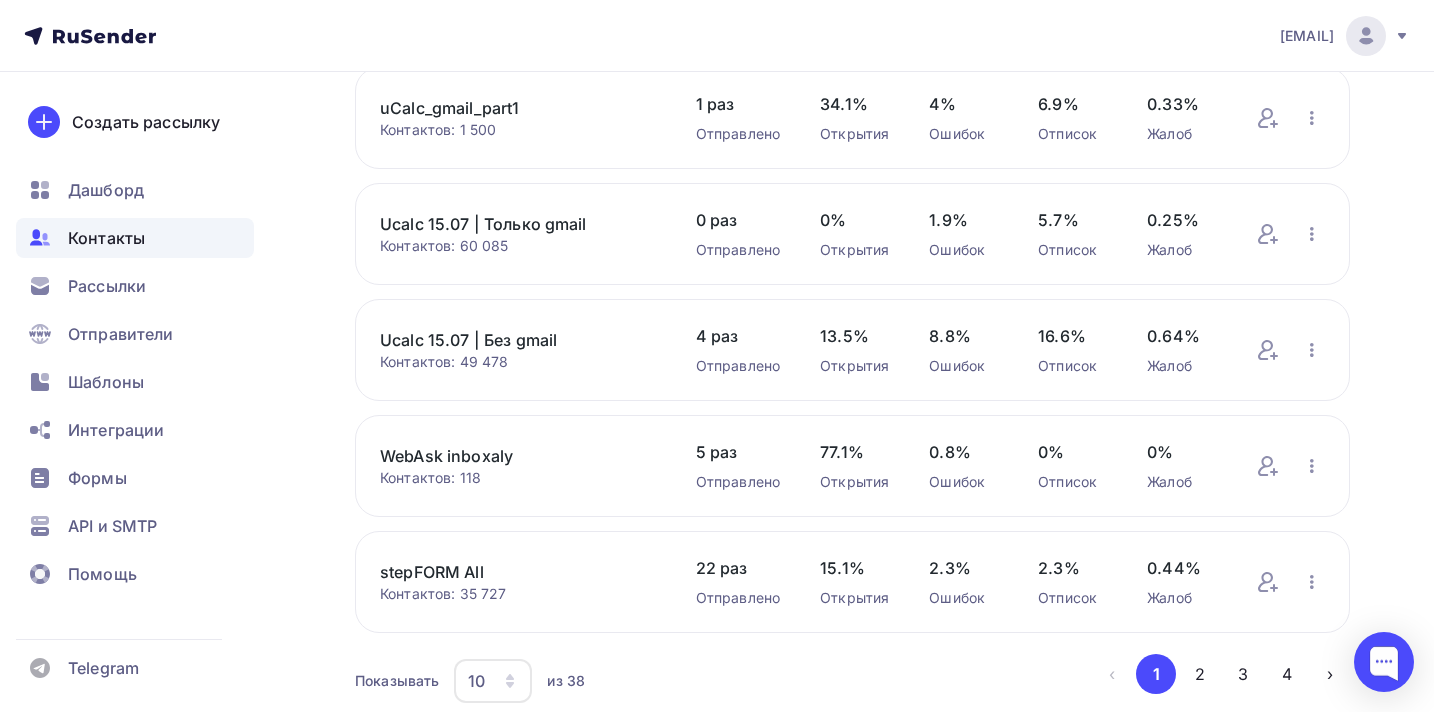 scroll, scrollTop: 849, scrollLeft: 0, axis: vertical 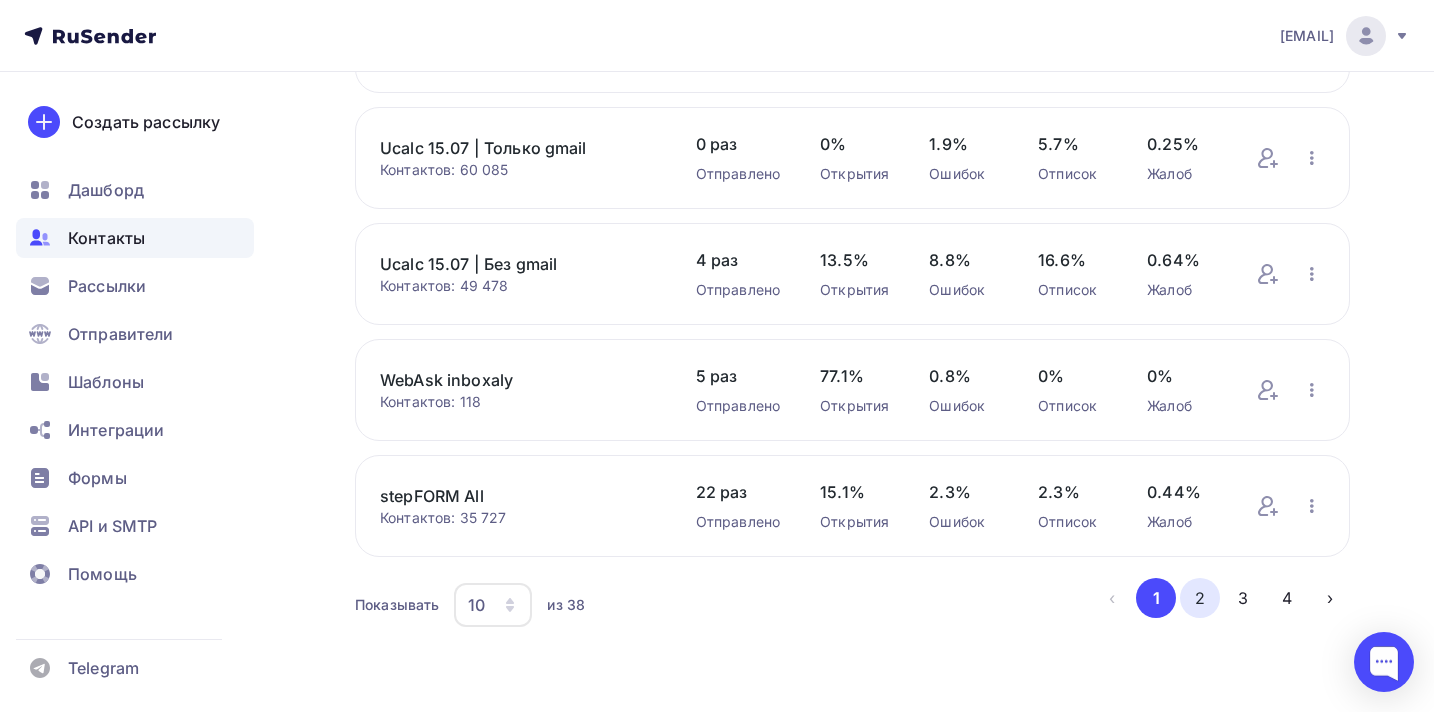 click on "2" at bounding box center [1200, 598] 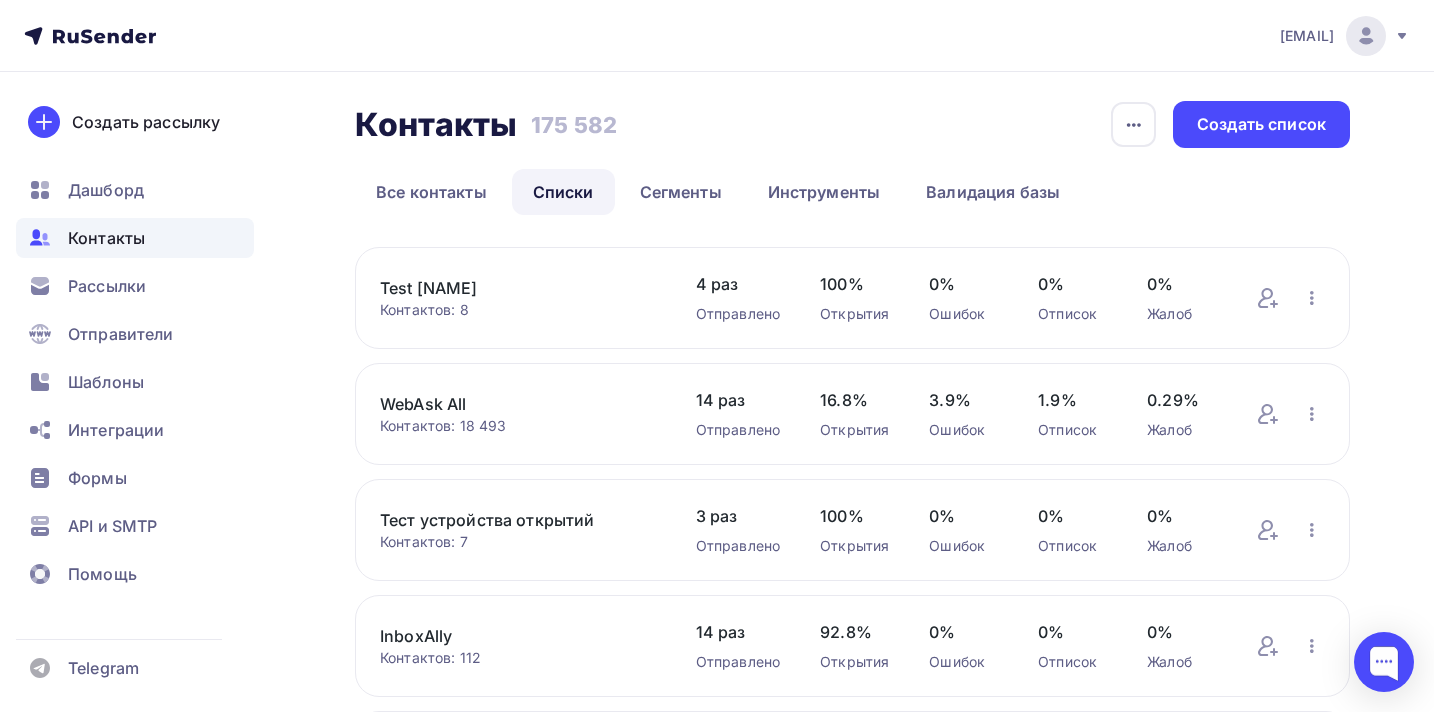 scroll, scrollTop: 45, scrollLeft: 0, axis: vertical 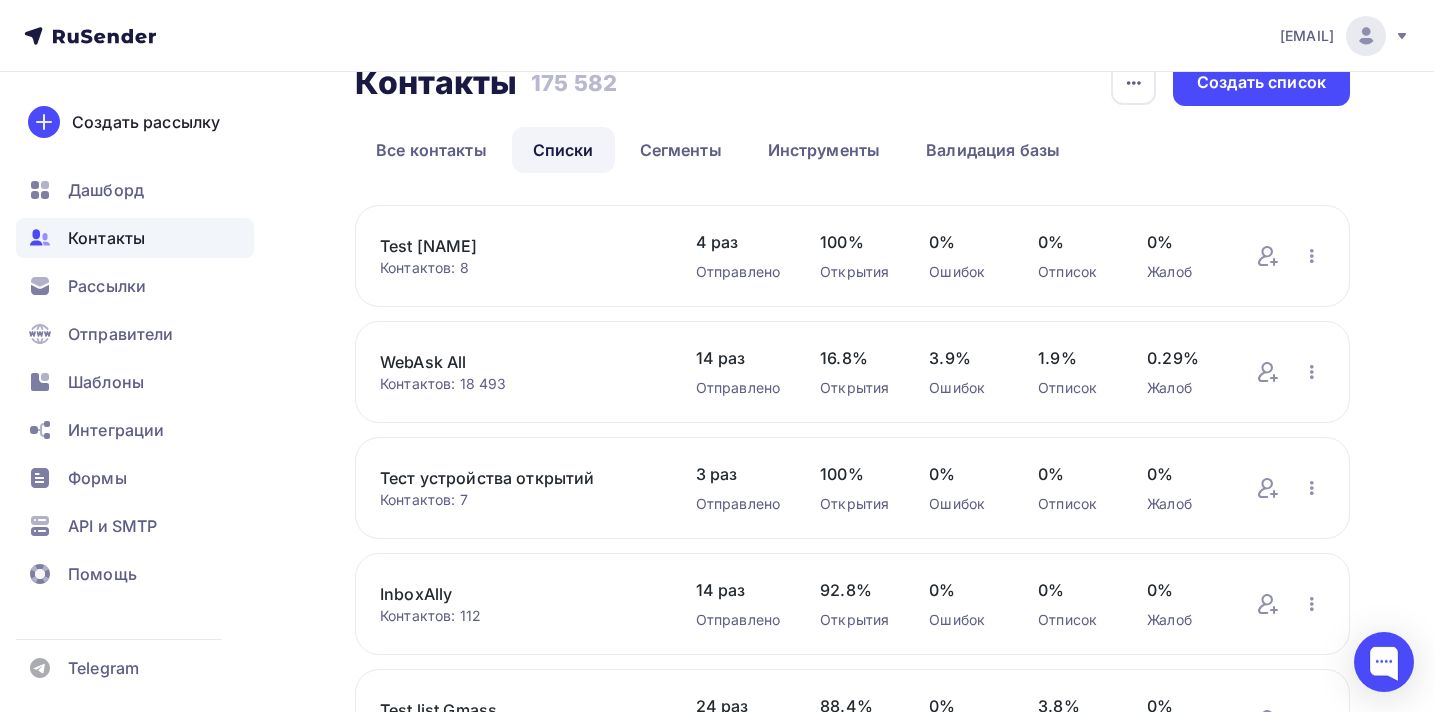 drag, startPoint x: 595, startPoint y: 486, endPoint x: 379, endPoint y: 487, distance: 216.00232 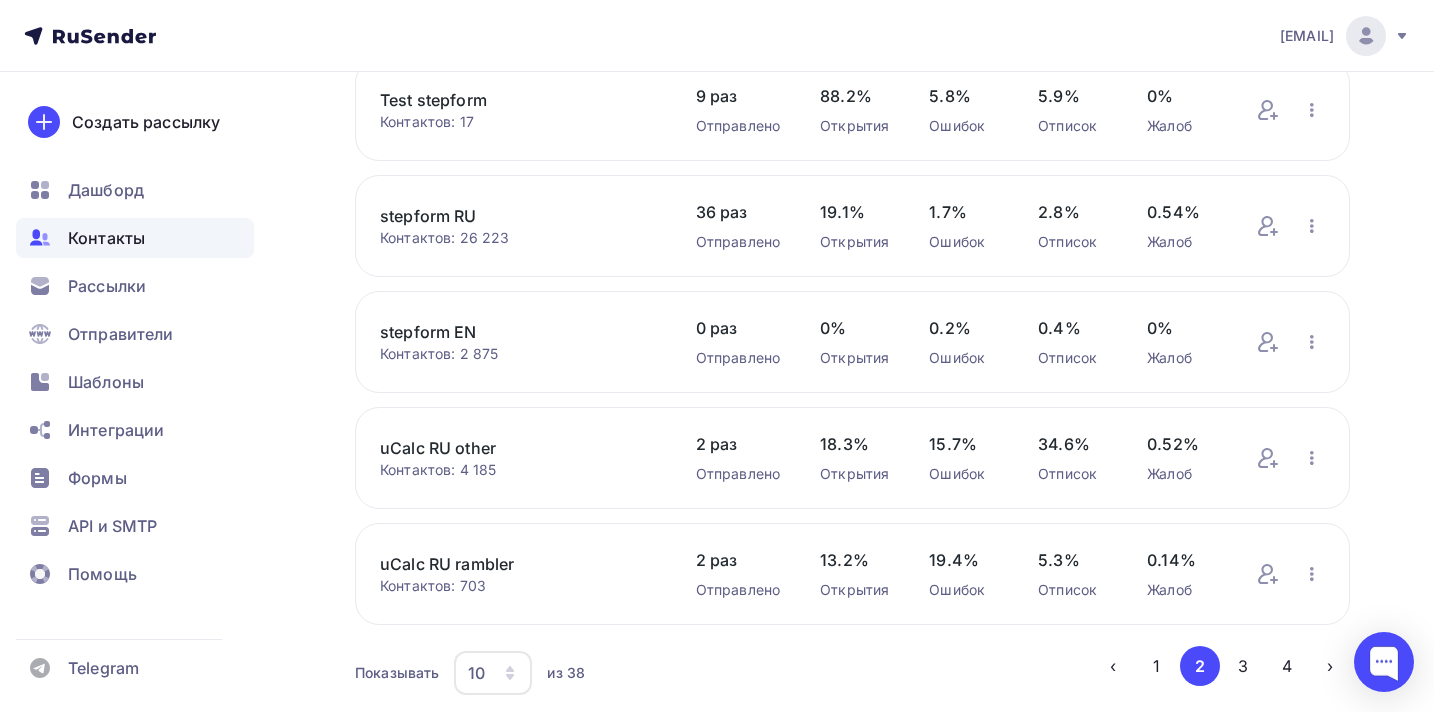 scroll, scrollTop: 849, scrollLeft: 0, axis: vertical 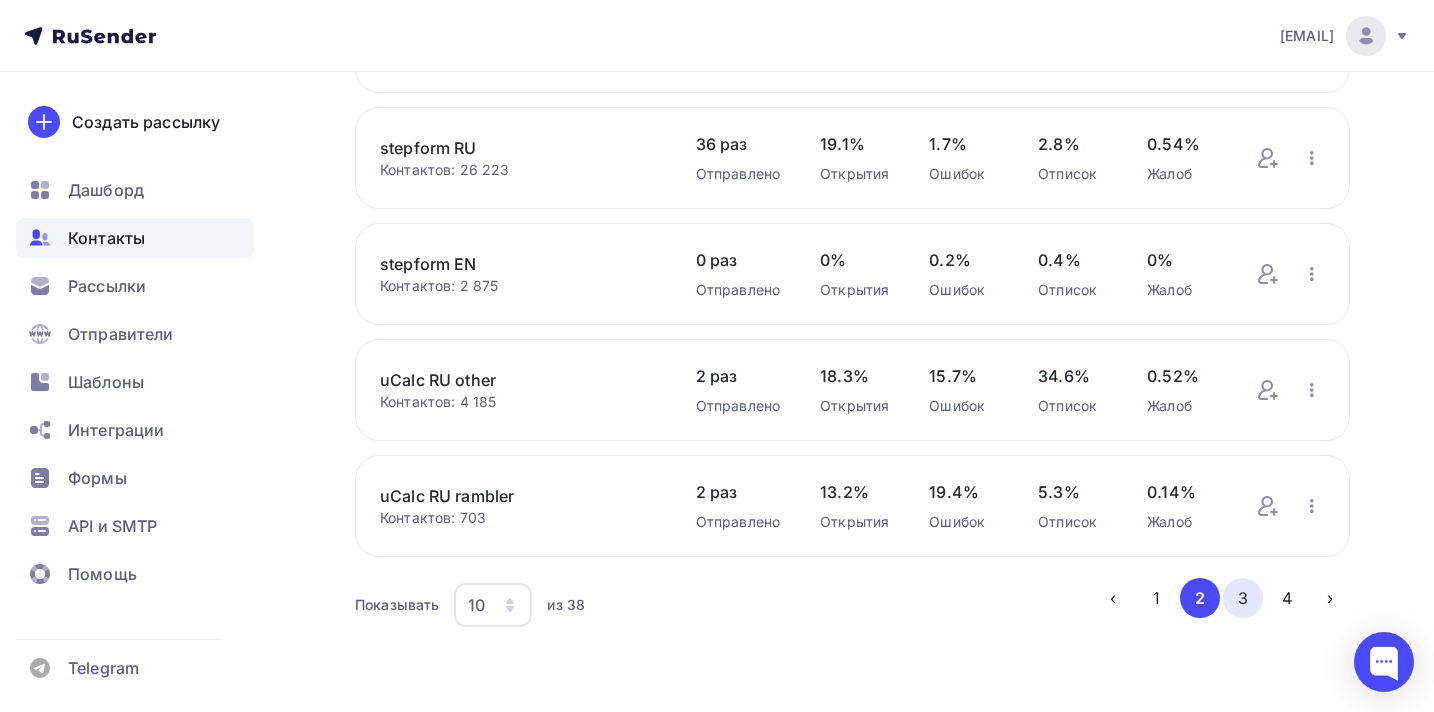 click on "3" at bounding box center [1243, 598] 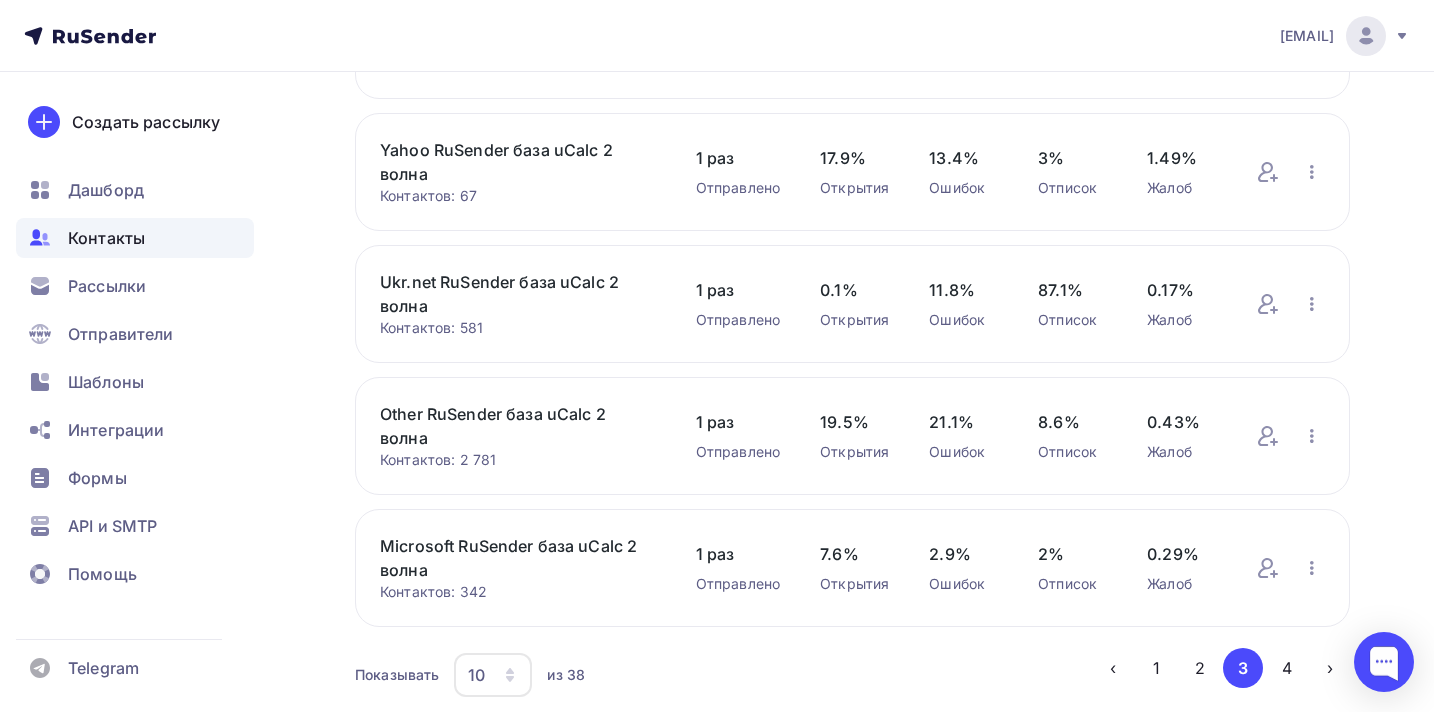 drag, startPoint x: 633, startPoint y: 157, endPoint x: 488, endPoint y: 152, distance: 145.08618 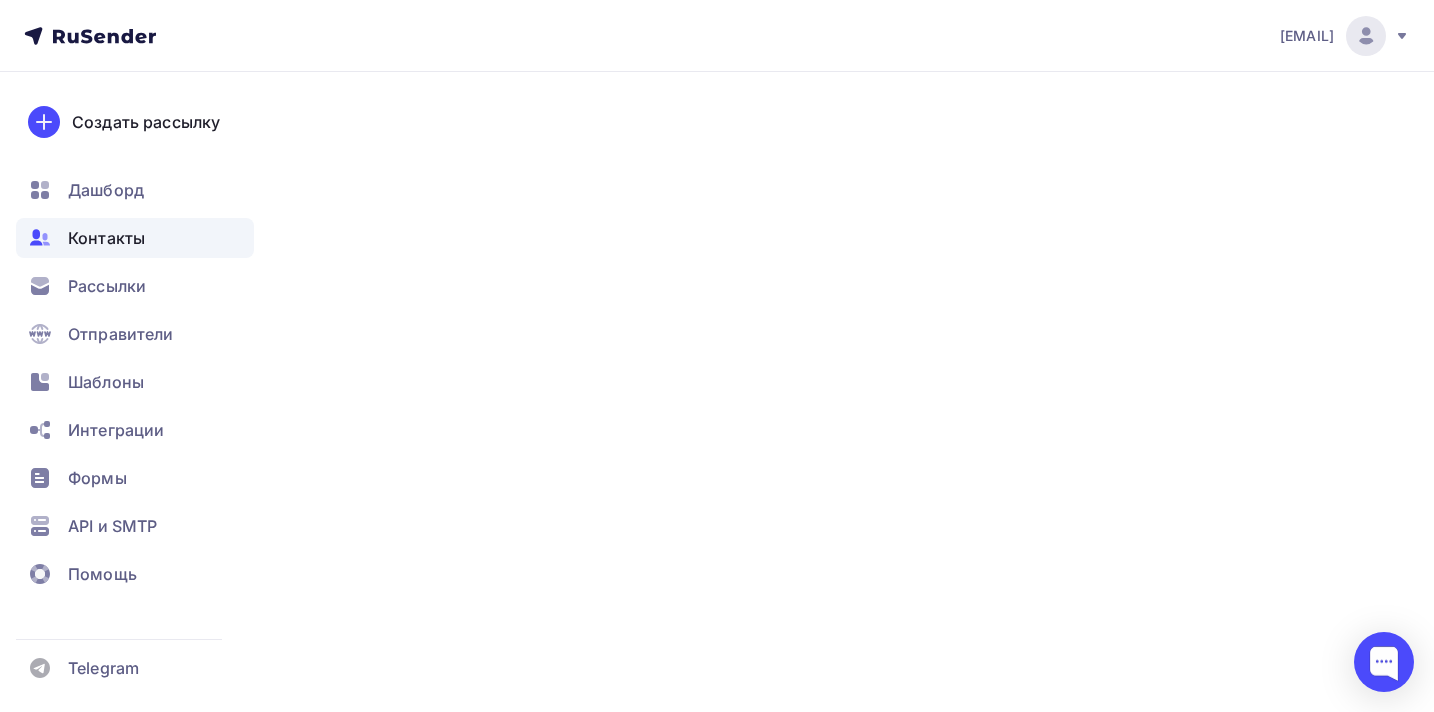 scroll, scrollTop: 0, scrollLeft: 0, axis: both 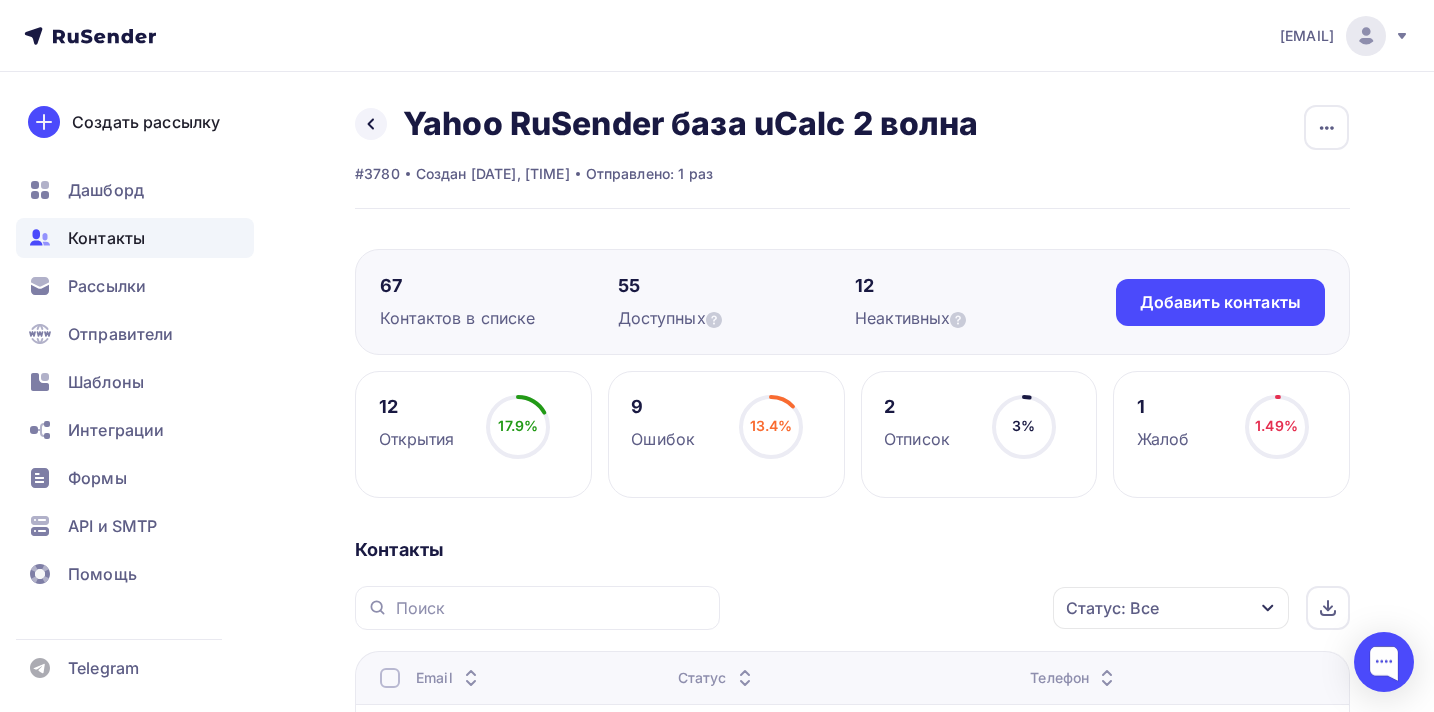 click on "Yahoo RuSender база uCalc 2 волна" at bounding box center (691, 124) 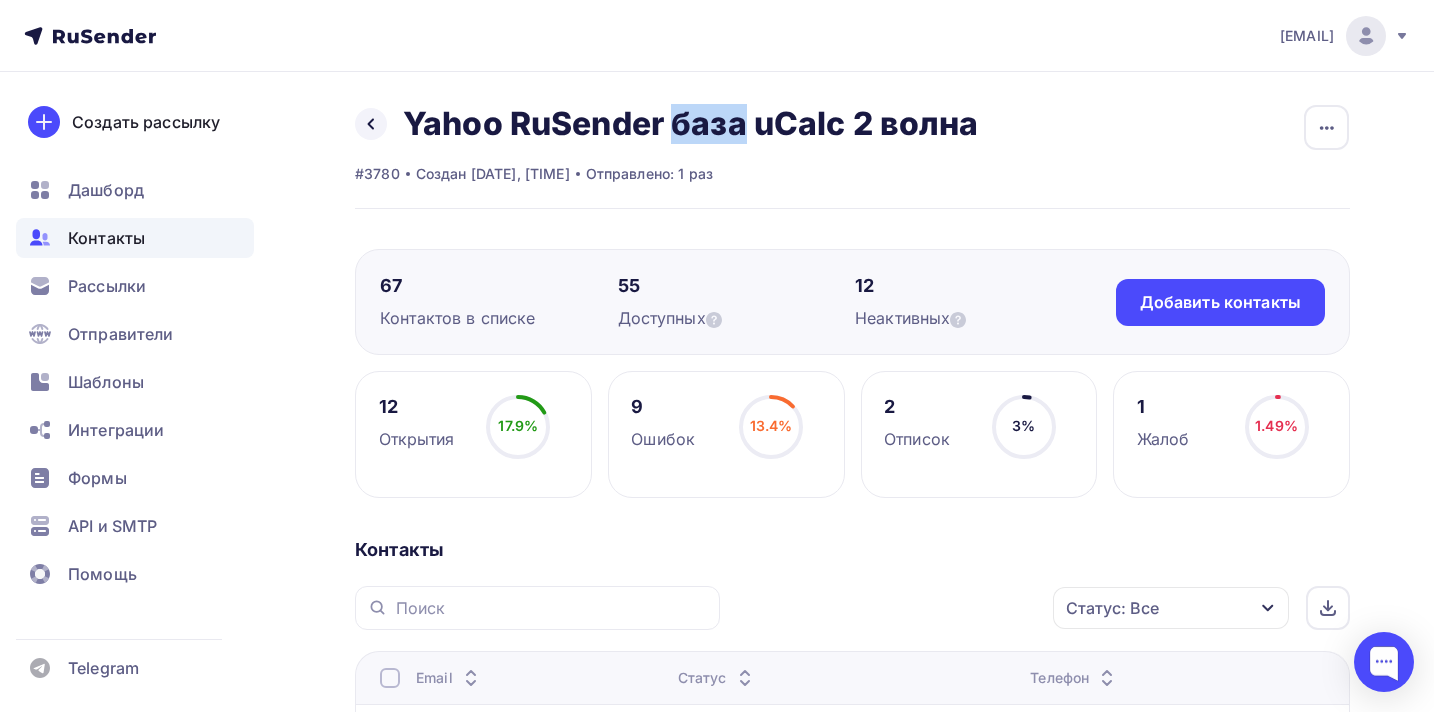 click on "Yahoo RuSender база uCalc 2 волна" at bounding box center (691, 124) 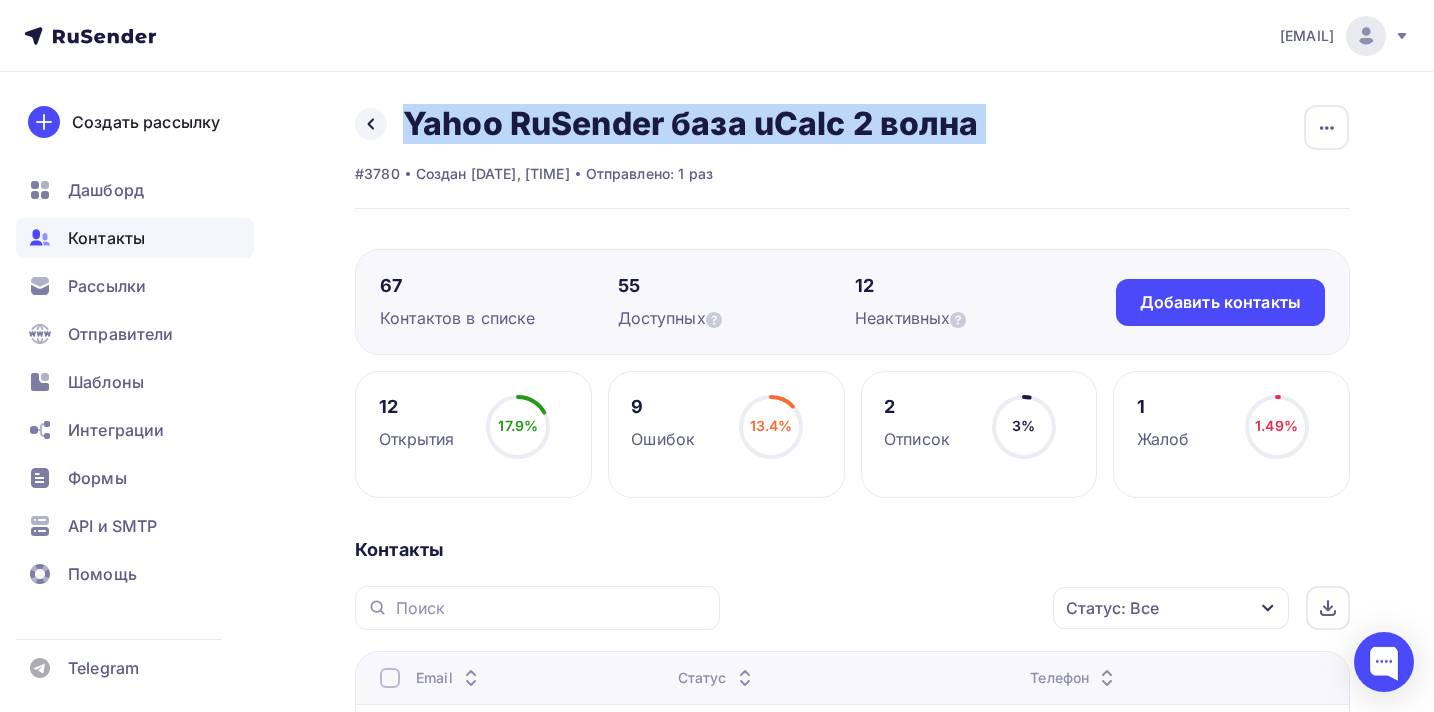 copy on "Yahoo RuSender база uCalc 2 волна
Переименовать список
Скачать список
Отписать адреса
Настроить поля и переменные
Удалить" 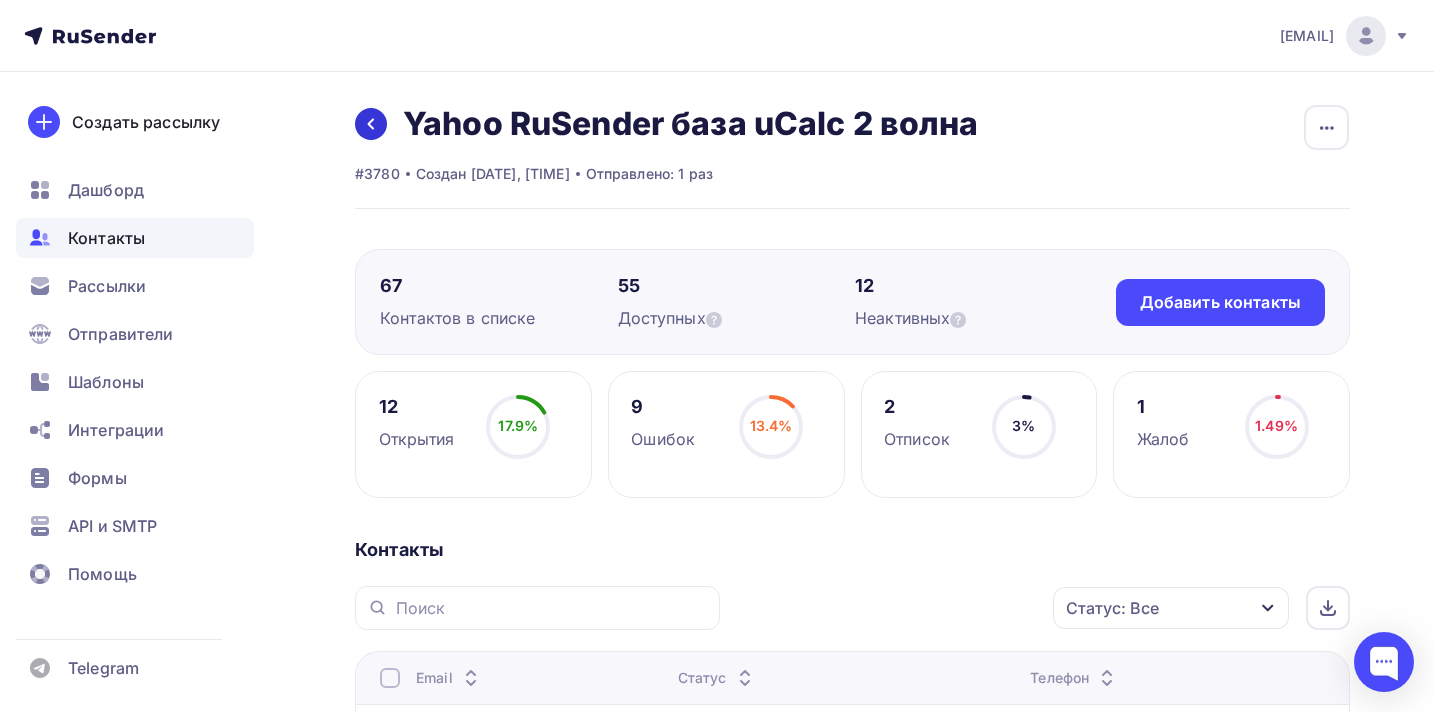 click 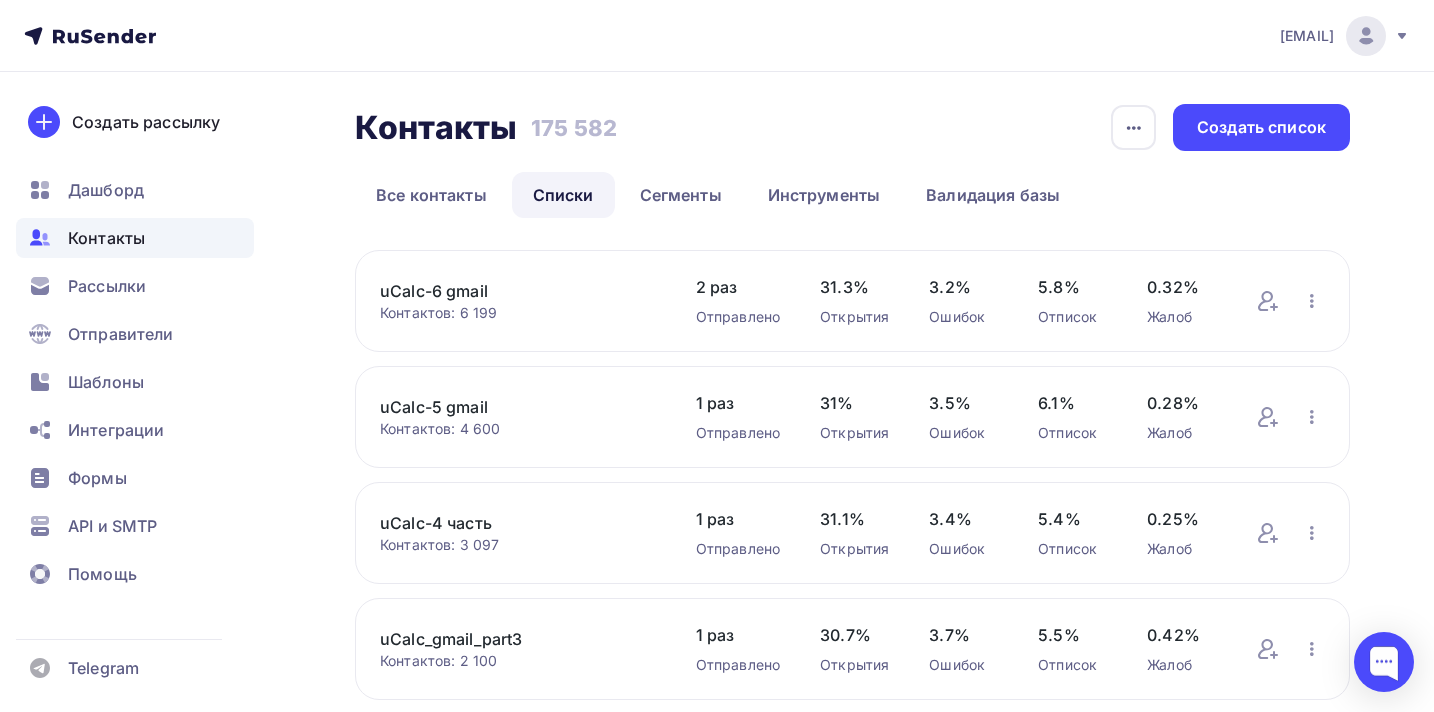 scroll, scrollTop: 849, scrollLeft: 0, axis: vertical 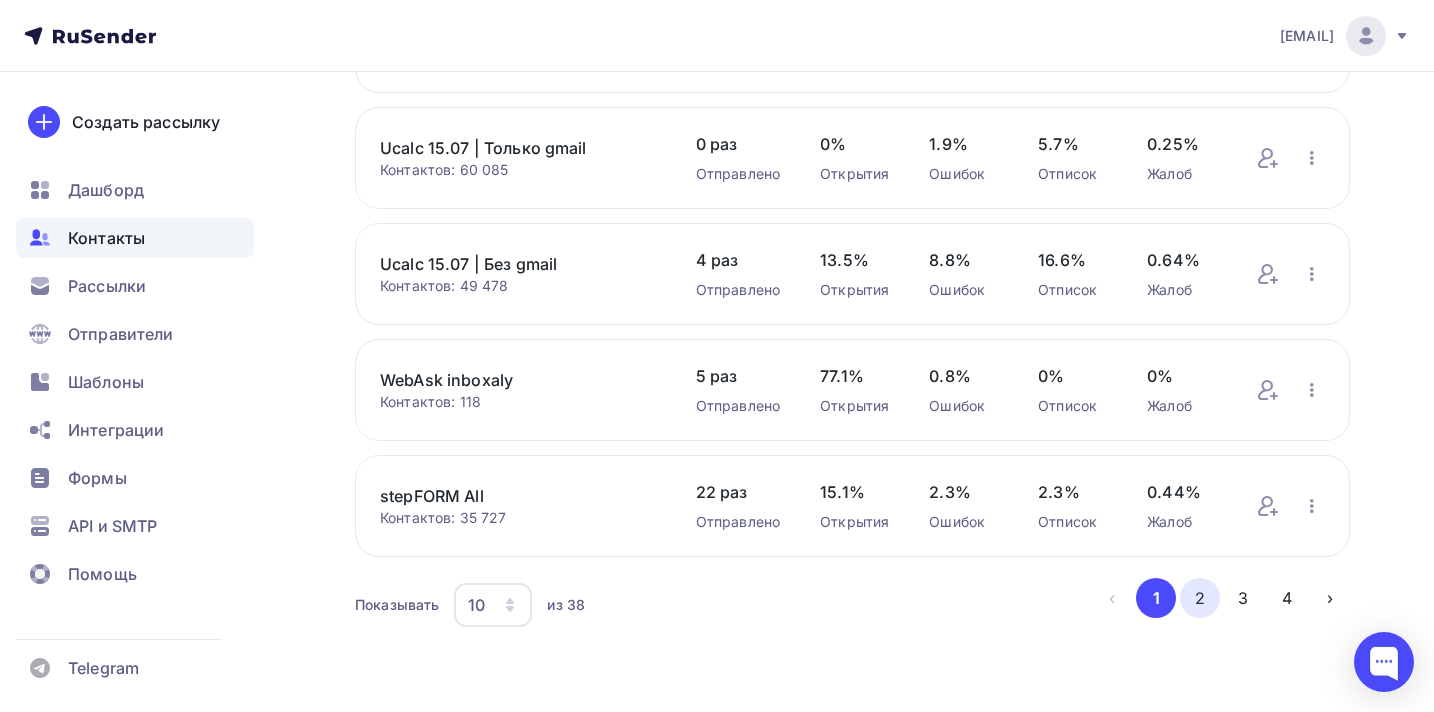 click on "2" at bounding box center (1200, 598) 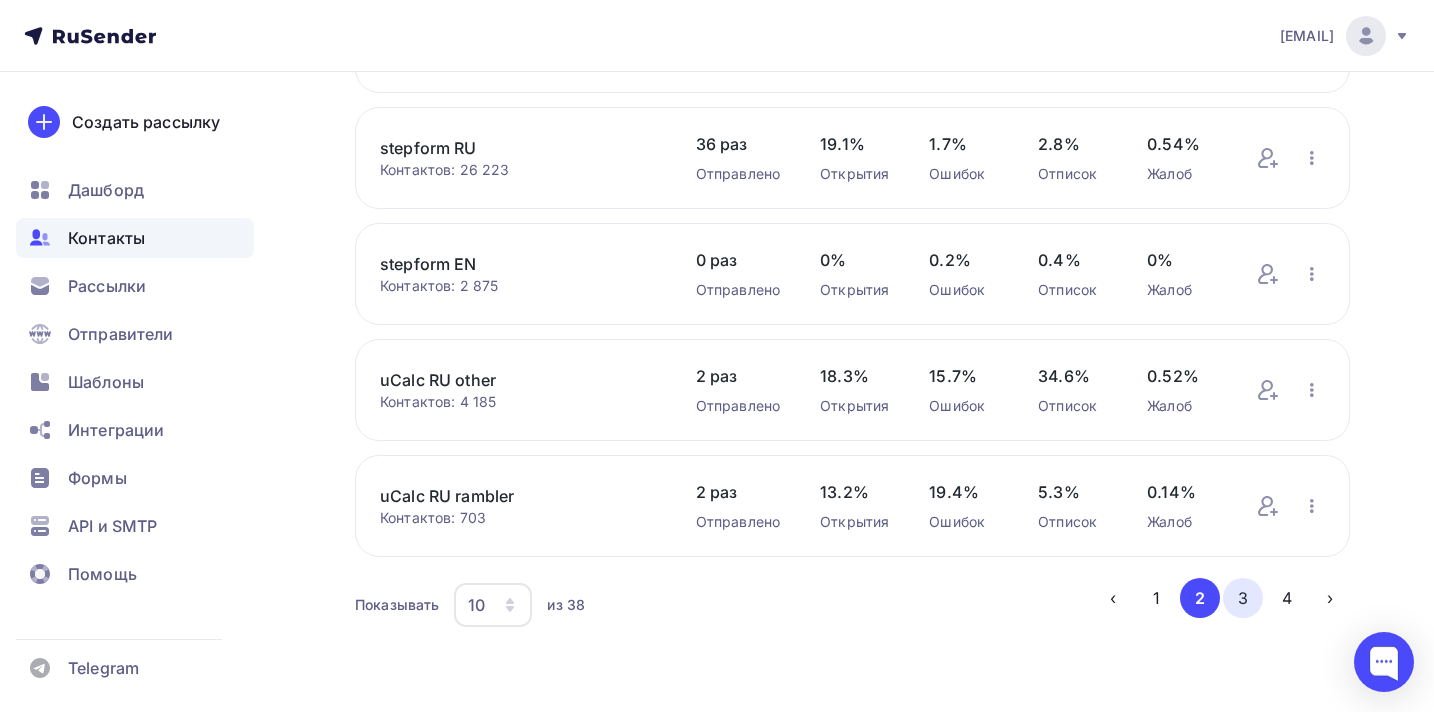 click on "3" at bounding box center (1243, 598) 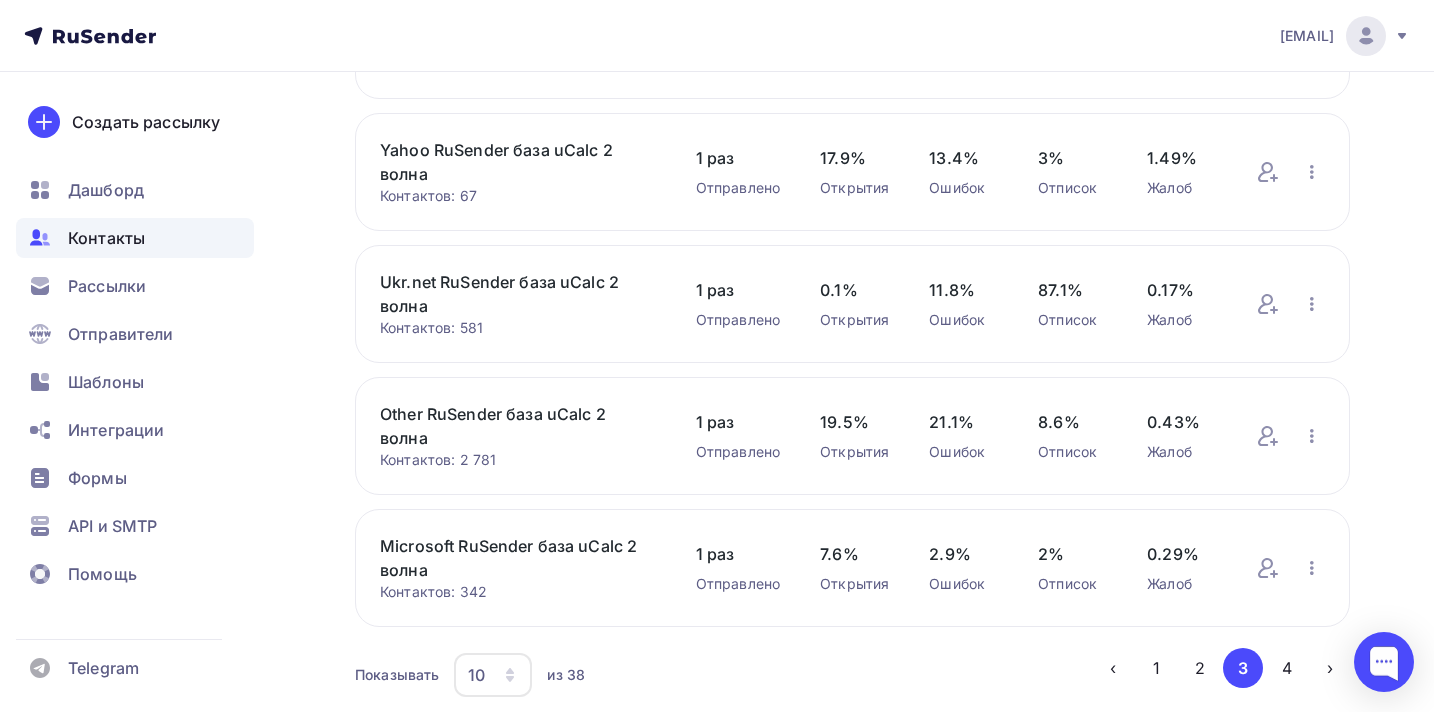 drag, startPoint x: 435, startPoint y: 446, endPoint x: 362, endPoint y: 409, distance: 81.84131 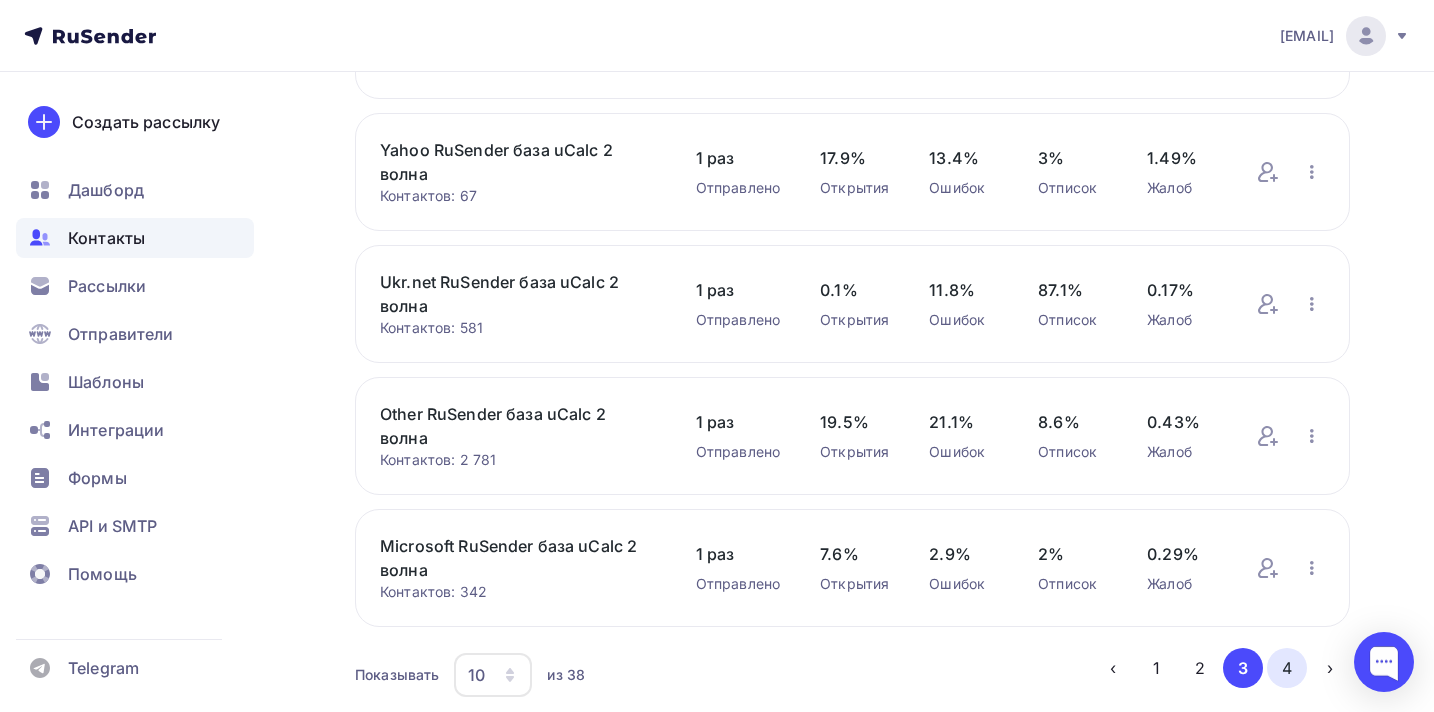 click on "4" at bounding box center [1287, 668] 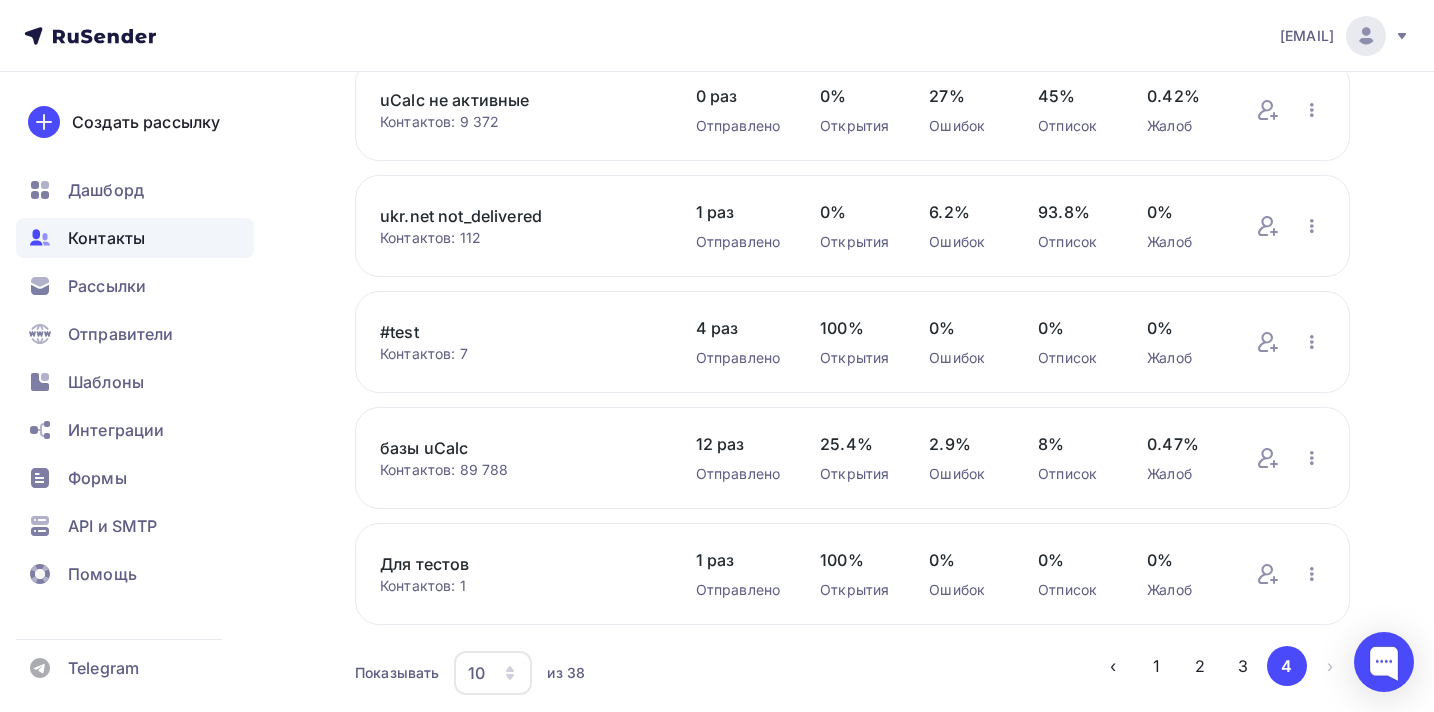 scroll, scrollTop: 596, scrollLeft: 0, axis: vertical 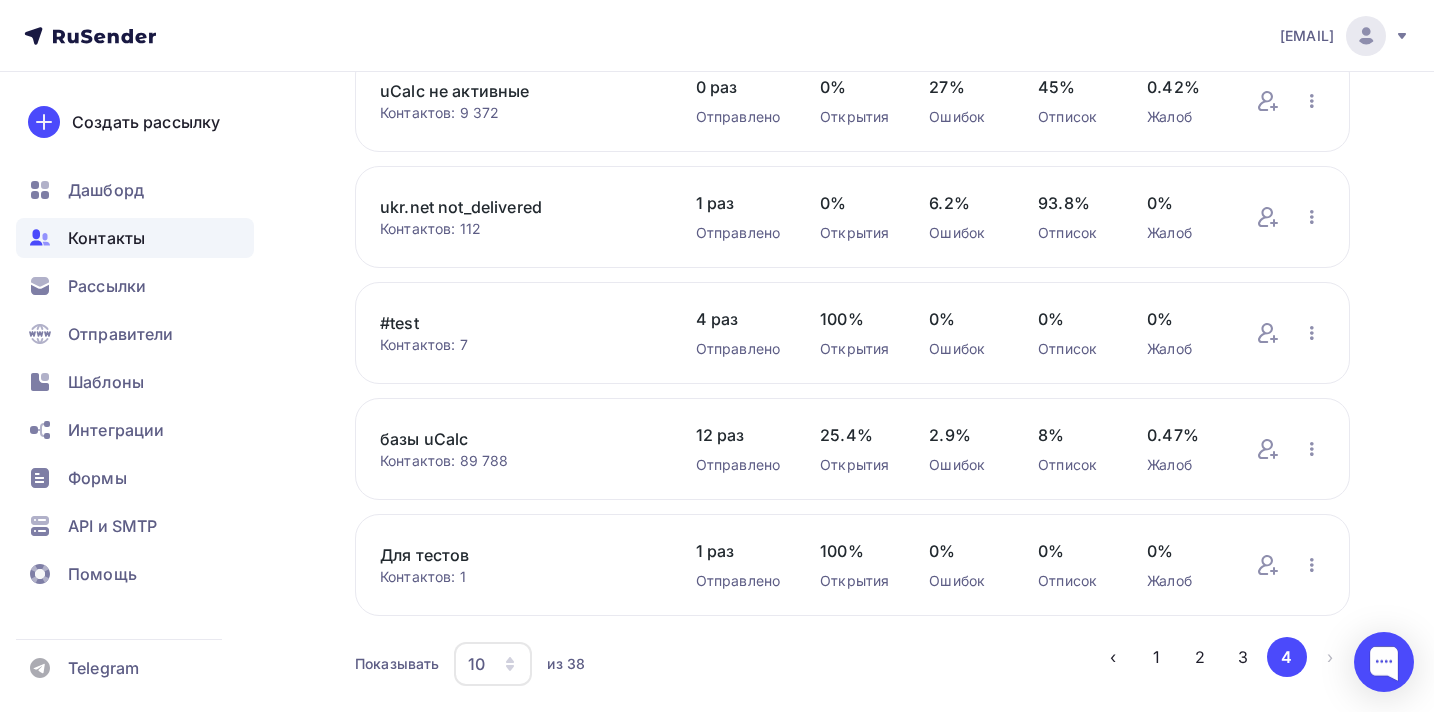 drag, startPoint x: 477, startPoint y: 446, endPoint x: 369, endPoint y: 449, distance: 108.04166 